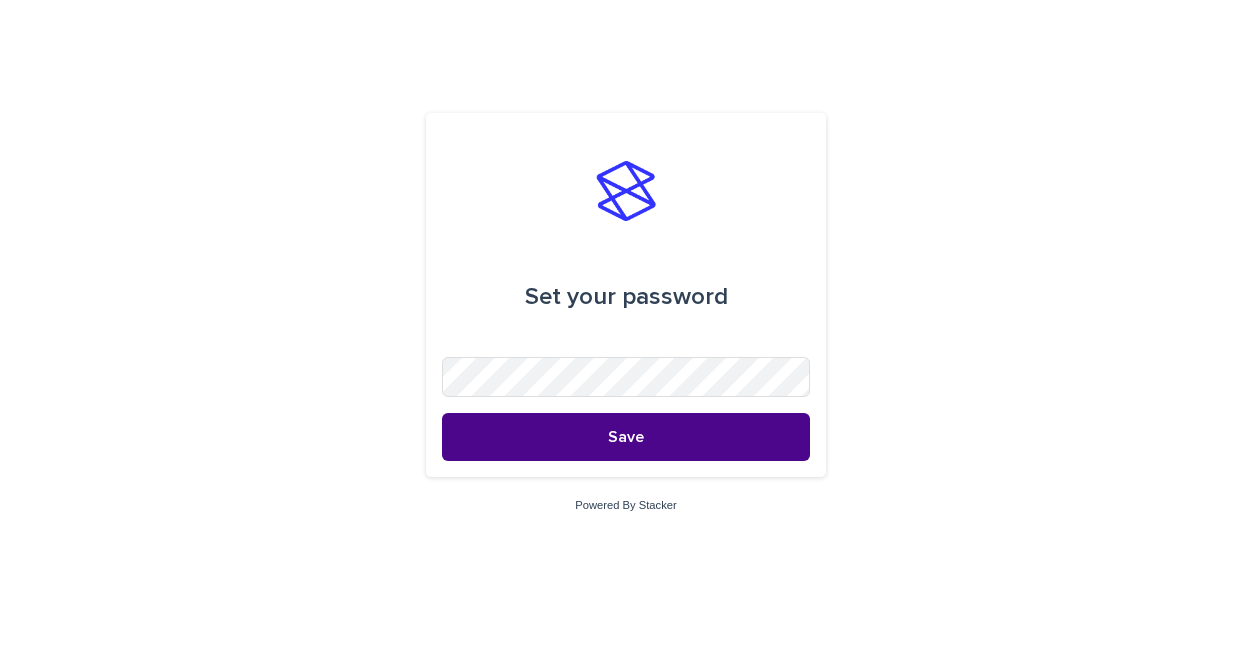 scroll, scrollTop: 0, scrollLeft: 0, axis: both 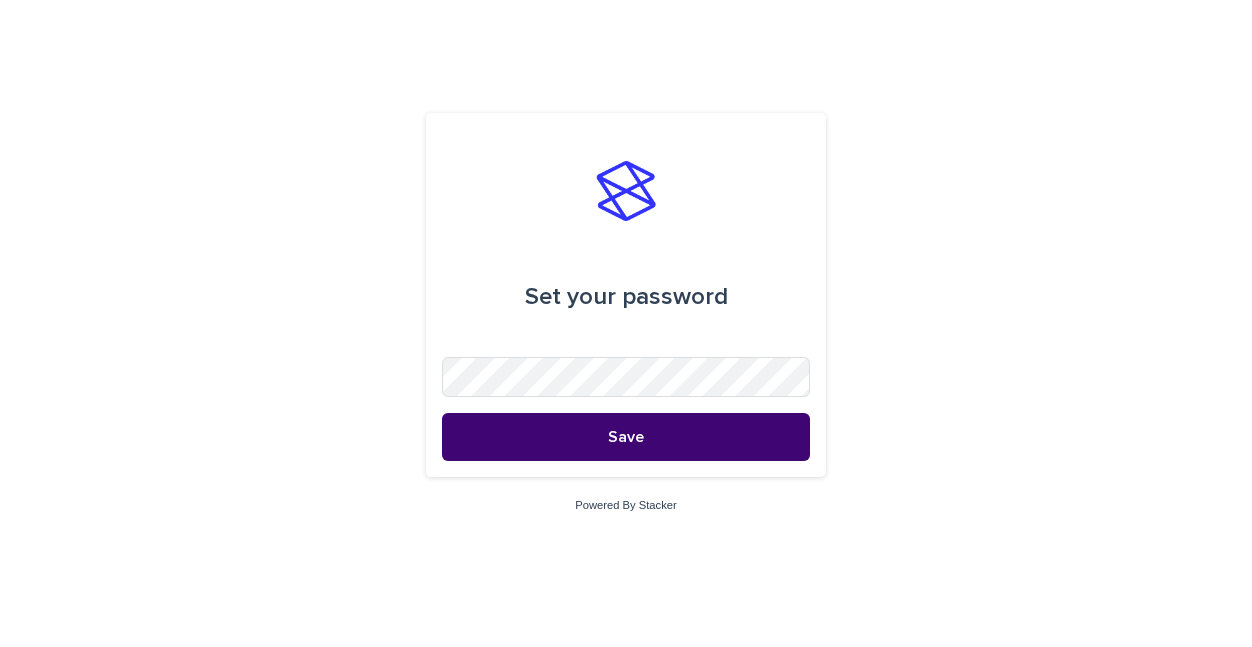 click on "Save" at bounding box center (626, 437) 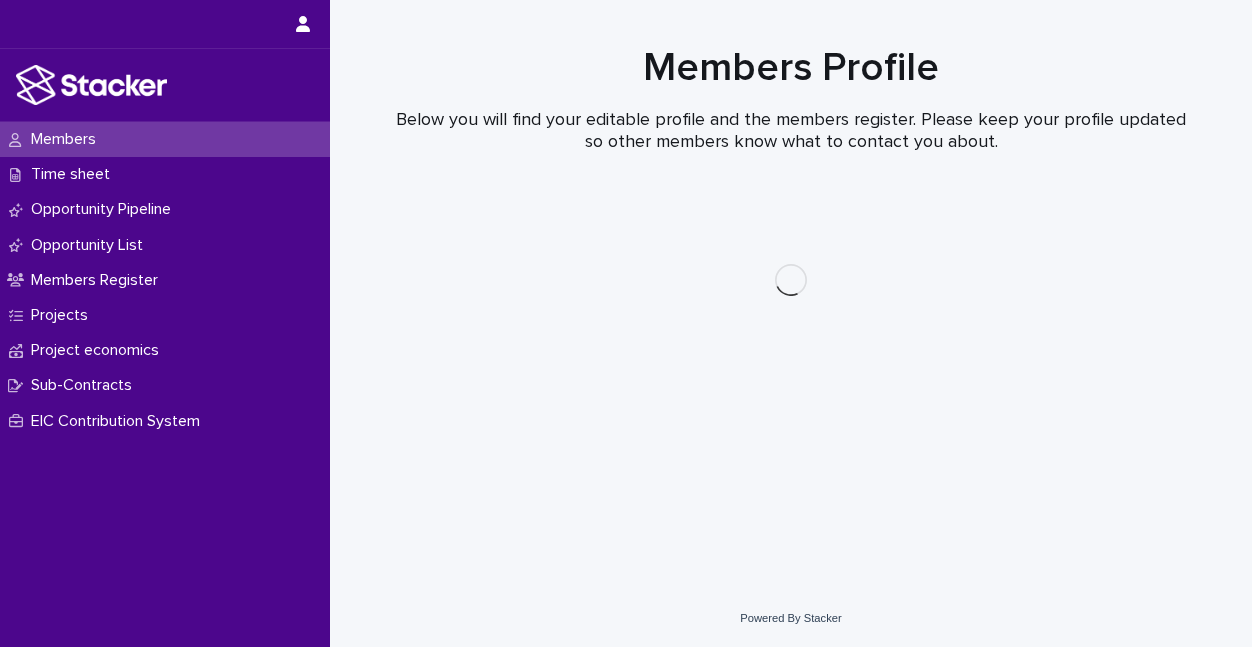 scroll, scrollTop: 0, scrollLeft: 0, axis: both 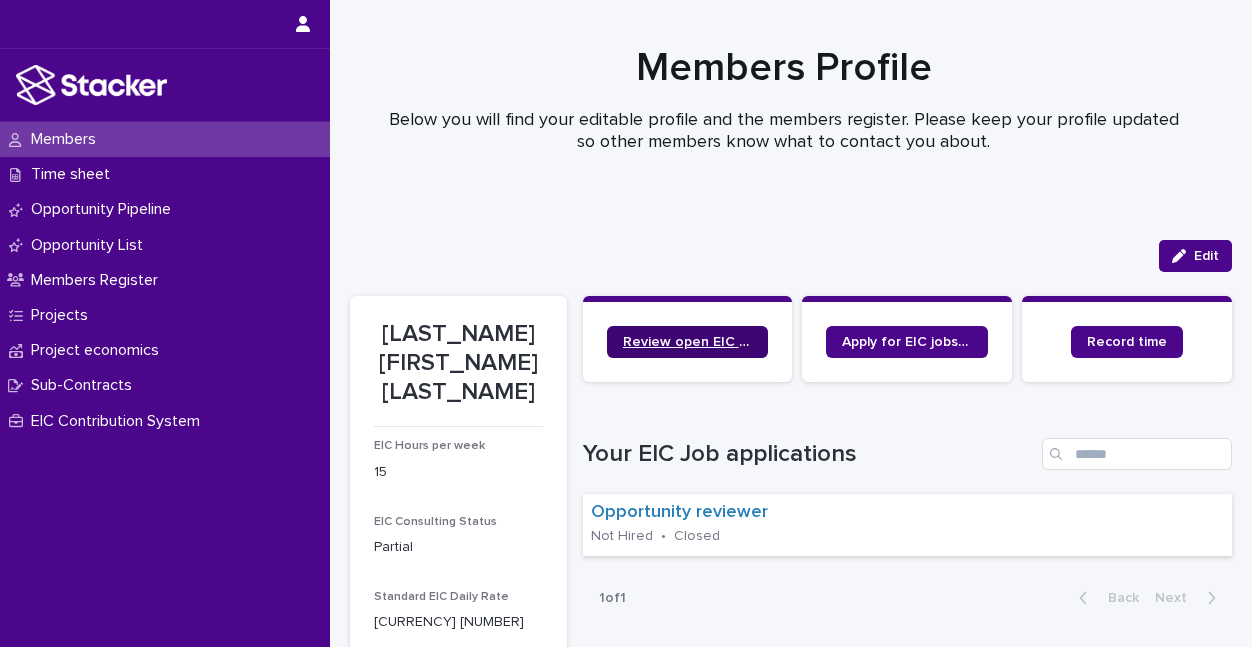 click on "Review open EIC Jobs here" at bounding box center (688, 342) 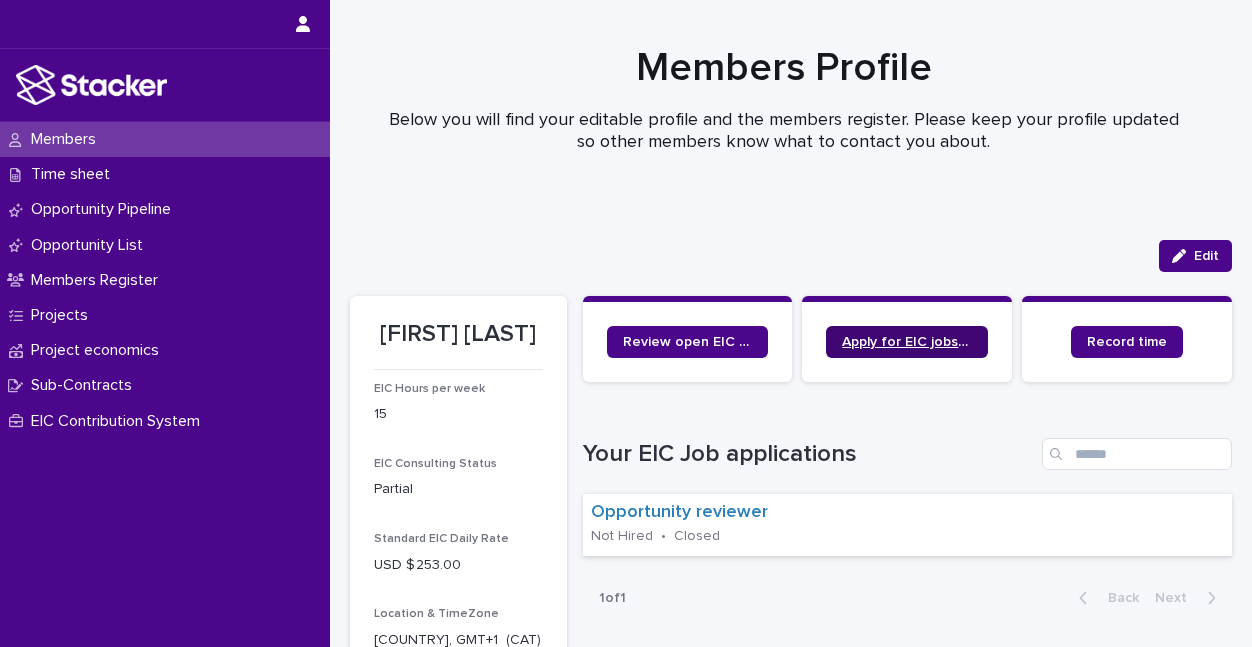 scroll, scrollTop: 0, scrollLeft: 0, axis: both 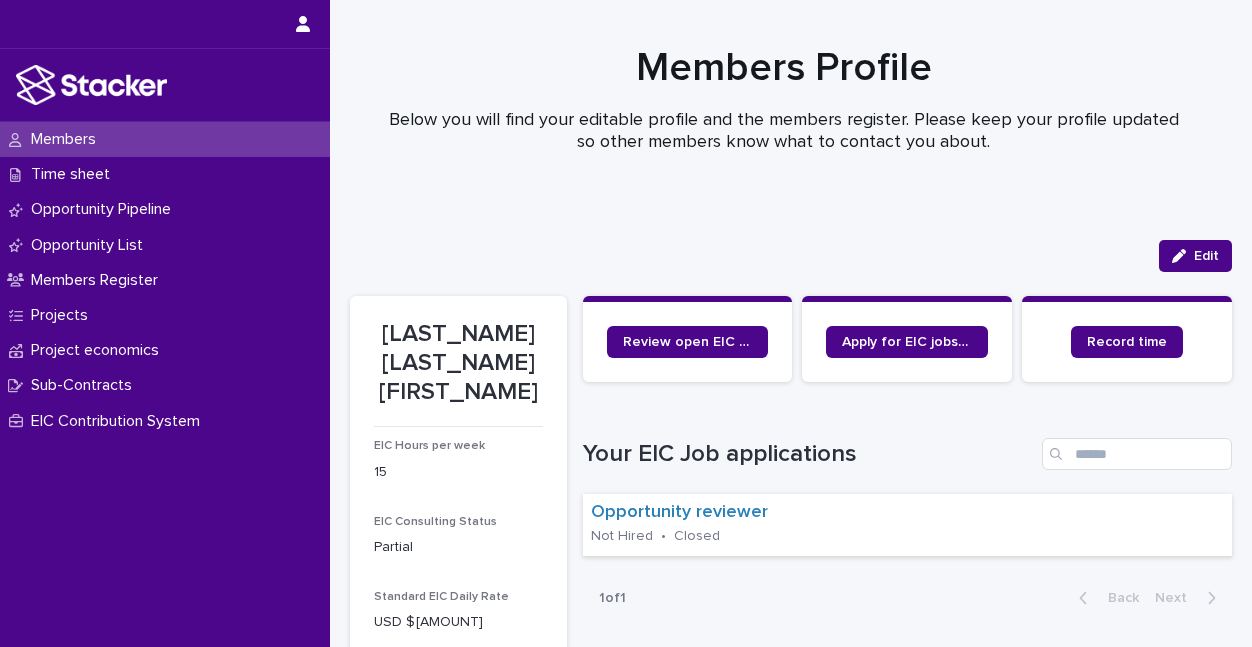 click on "[LAST_NAME] [FIRST_NAME] [LAST_NAME]" at bounding box center (458, 363) 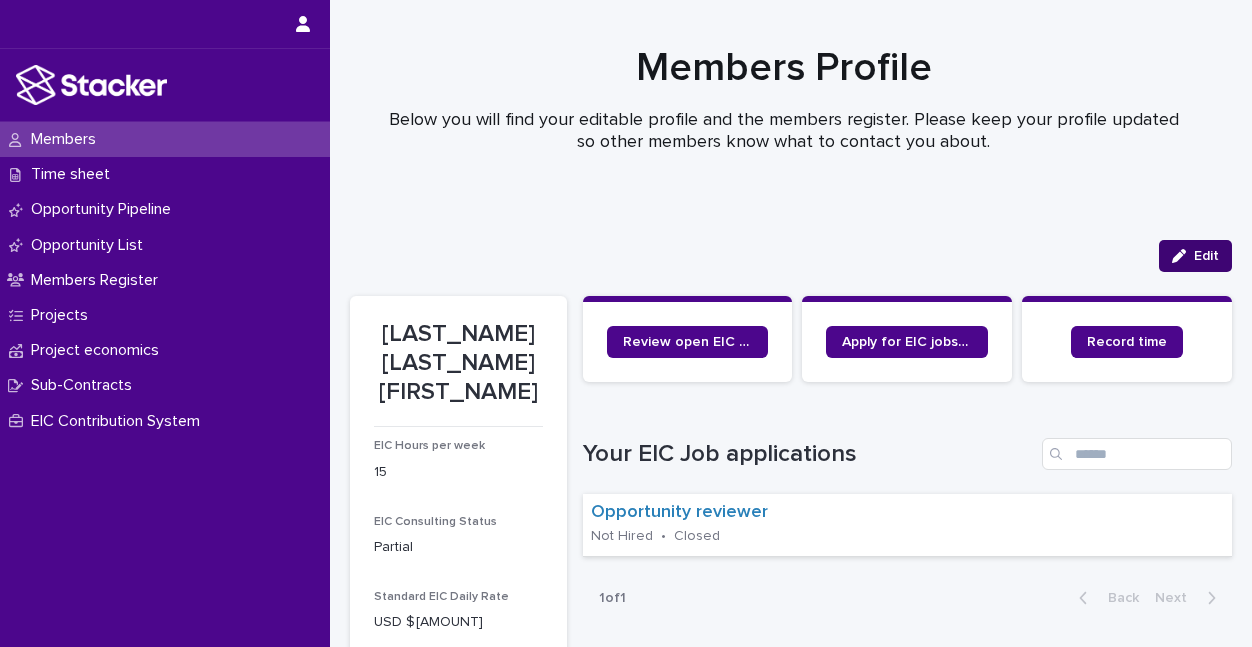 click on "Edit" at bounding box center [1206, 256] 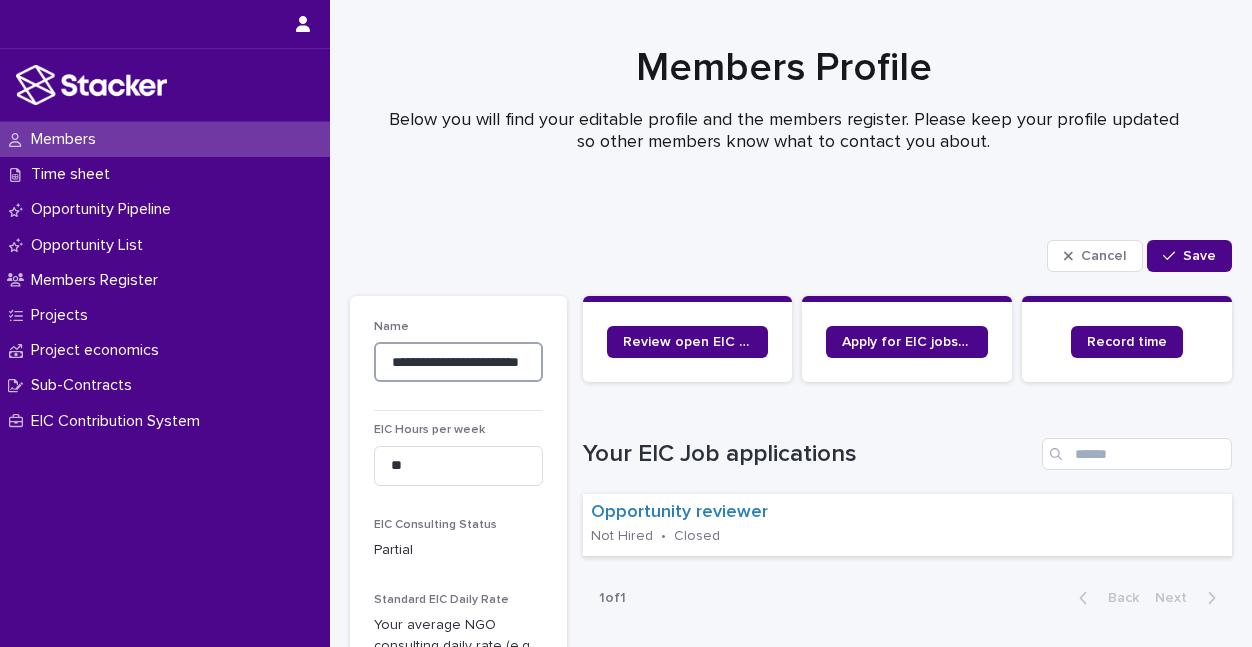 click on "**********" at bounding box center [458, 362] 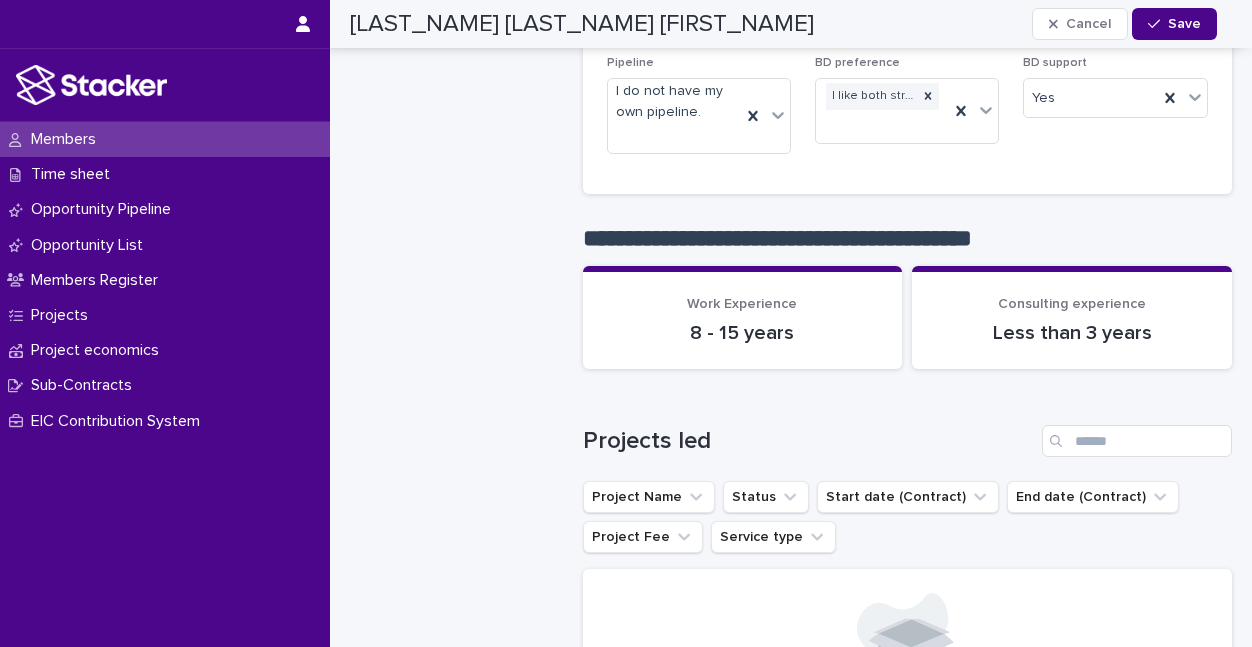 scroll, scrollTop: 1400, scrollLeft: 0, axis: vertical 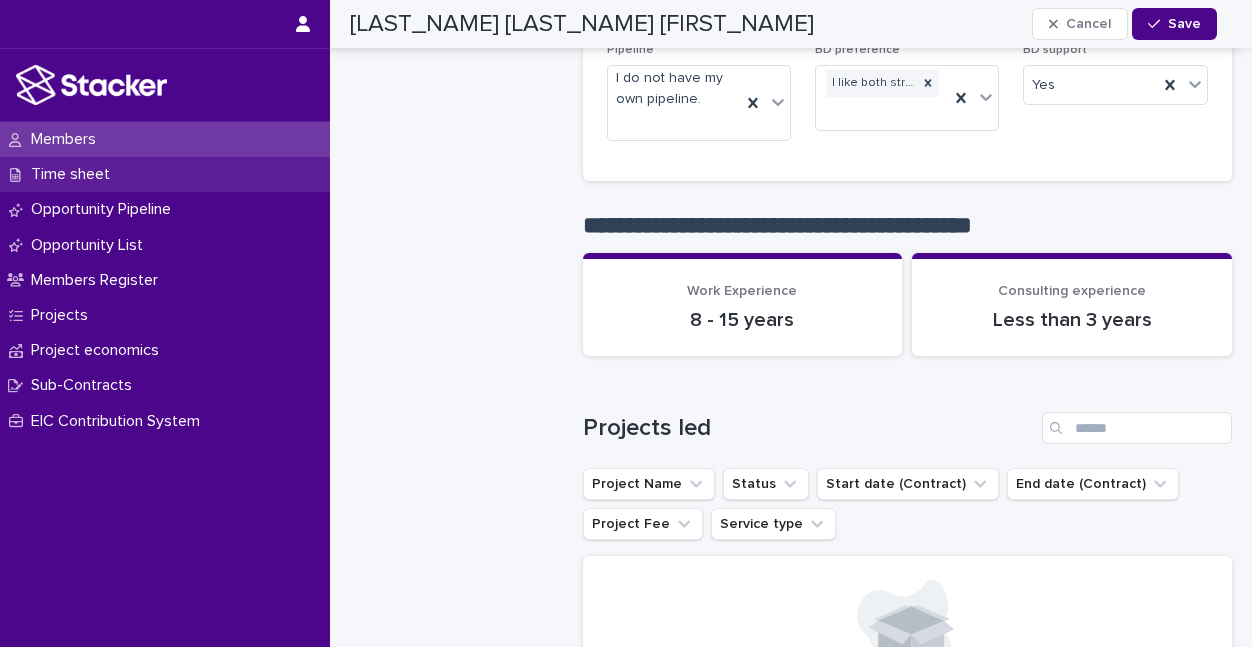 click on "Time sheet" at bounding box center [74, 174] 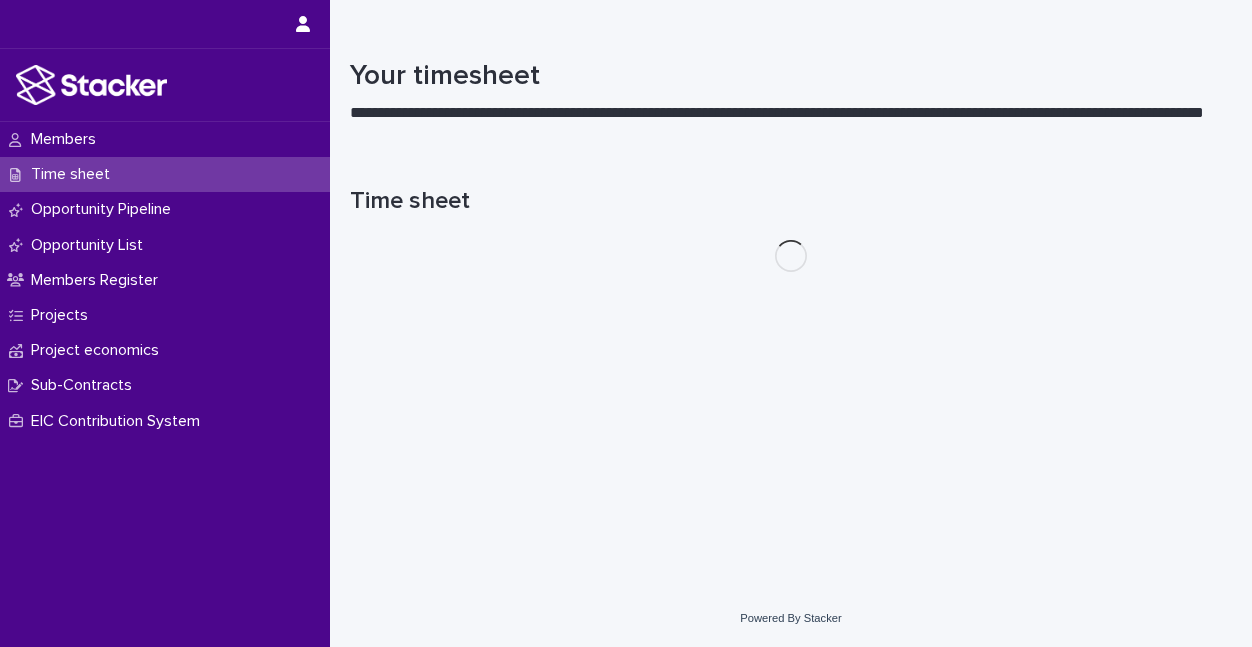 scroll, scrollTop: 0, scrollLeft: 0, axis: both 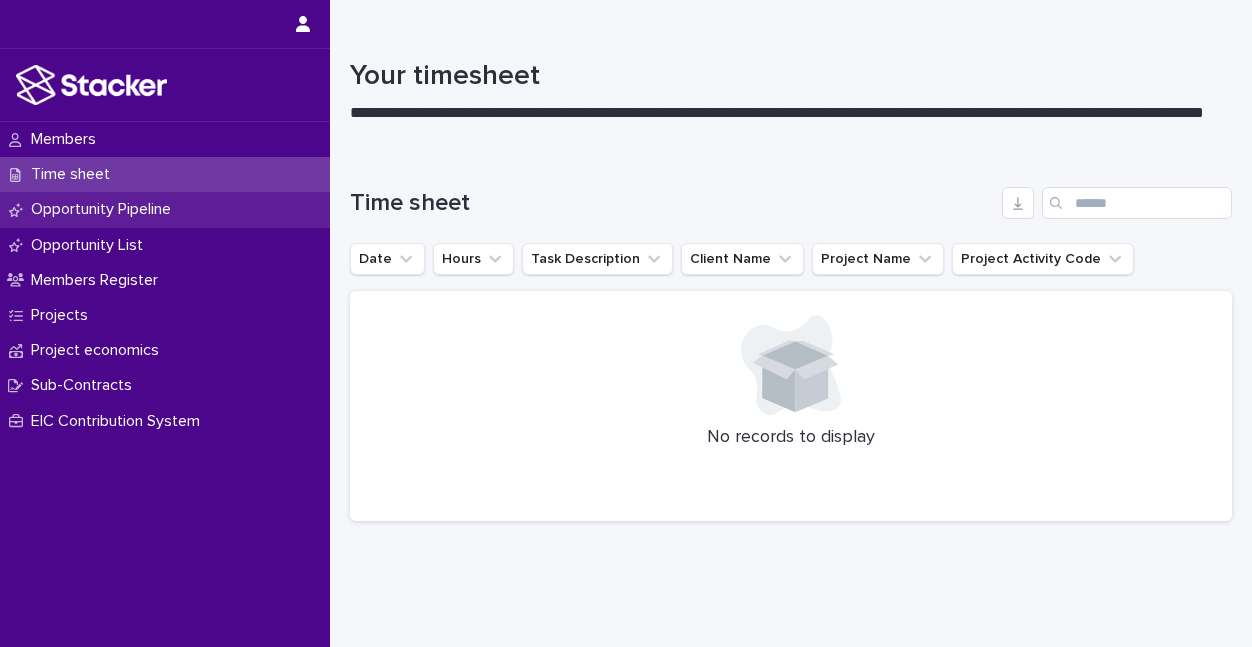 click on "Opportunity Pipeline" at bounding box center (105, 209) 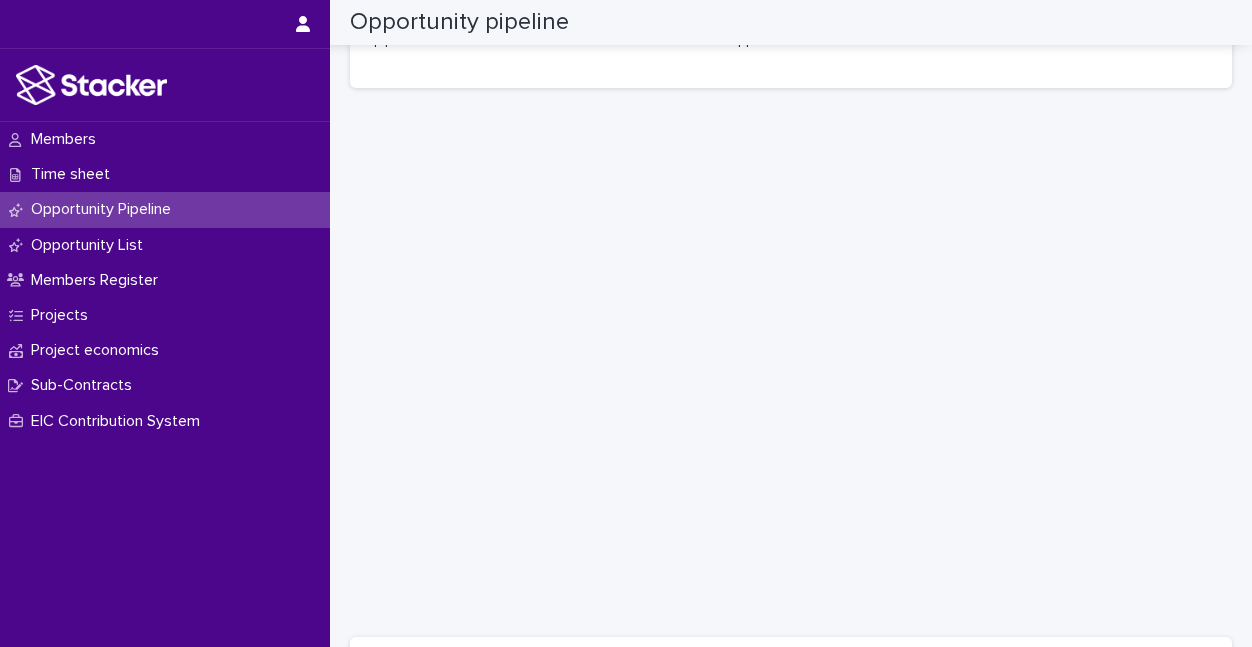 scroll, scrollTop: 227, scrollLeft: 0, axis: vertical 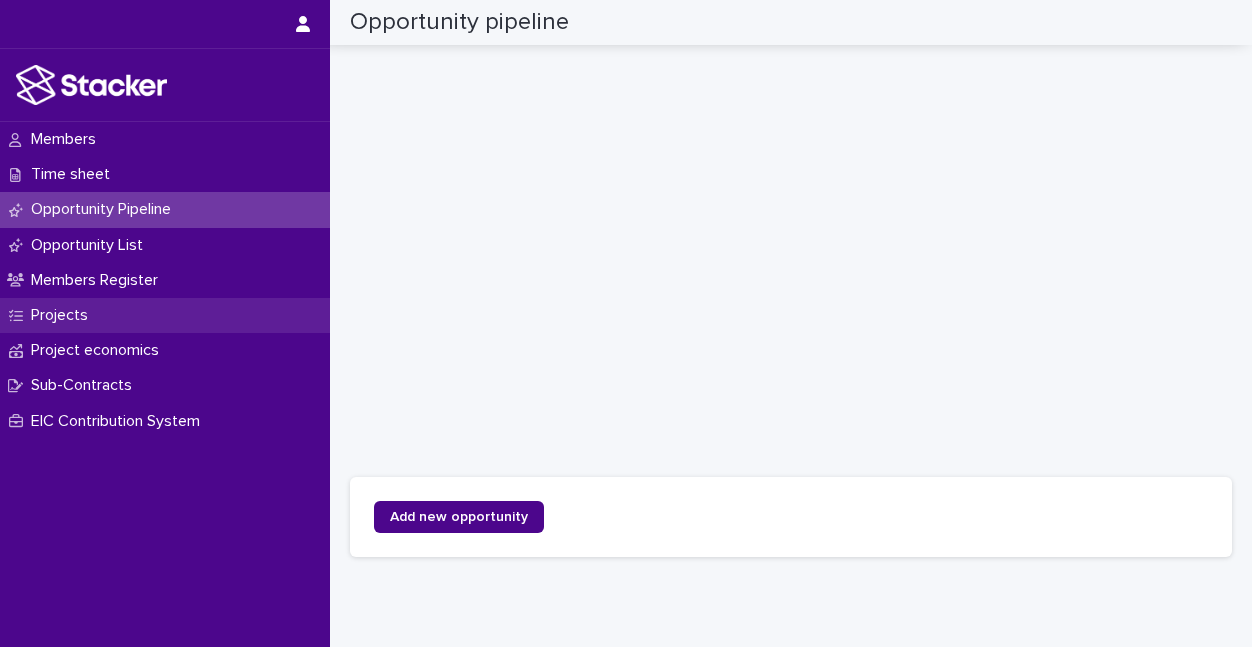 click on "Projects" at bounding box center [165, 315] 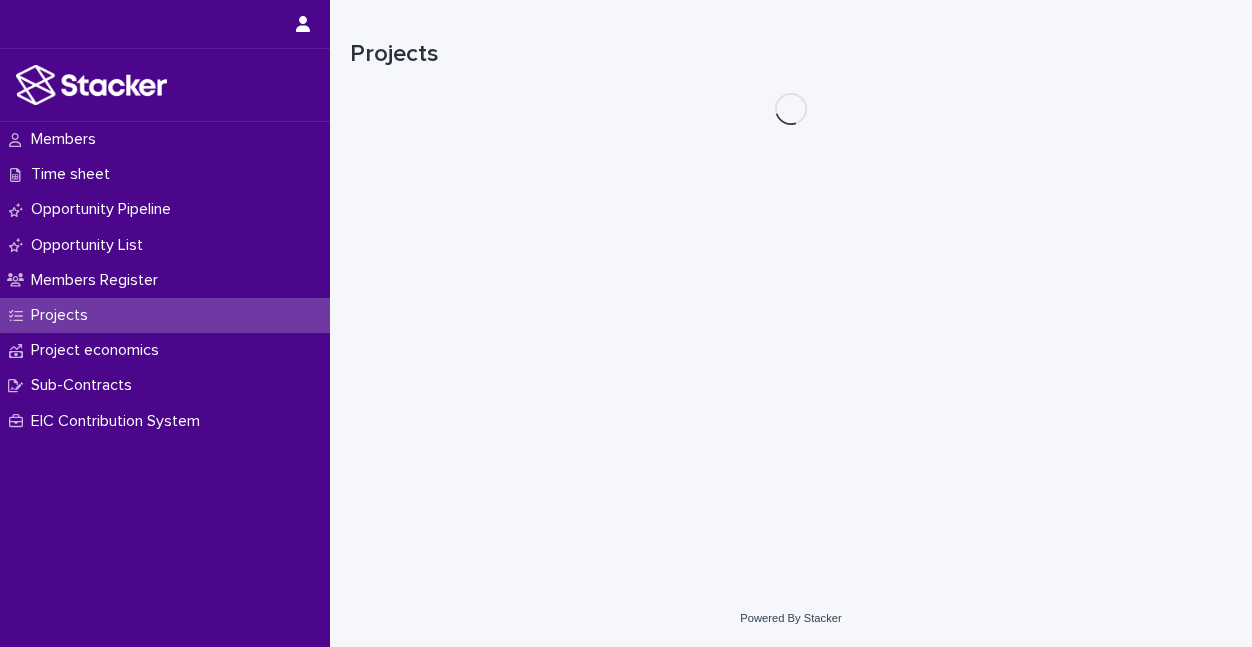 scroll, scrollTop: 0, scrollLeft: 0, axis: both 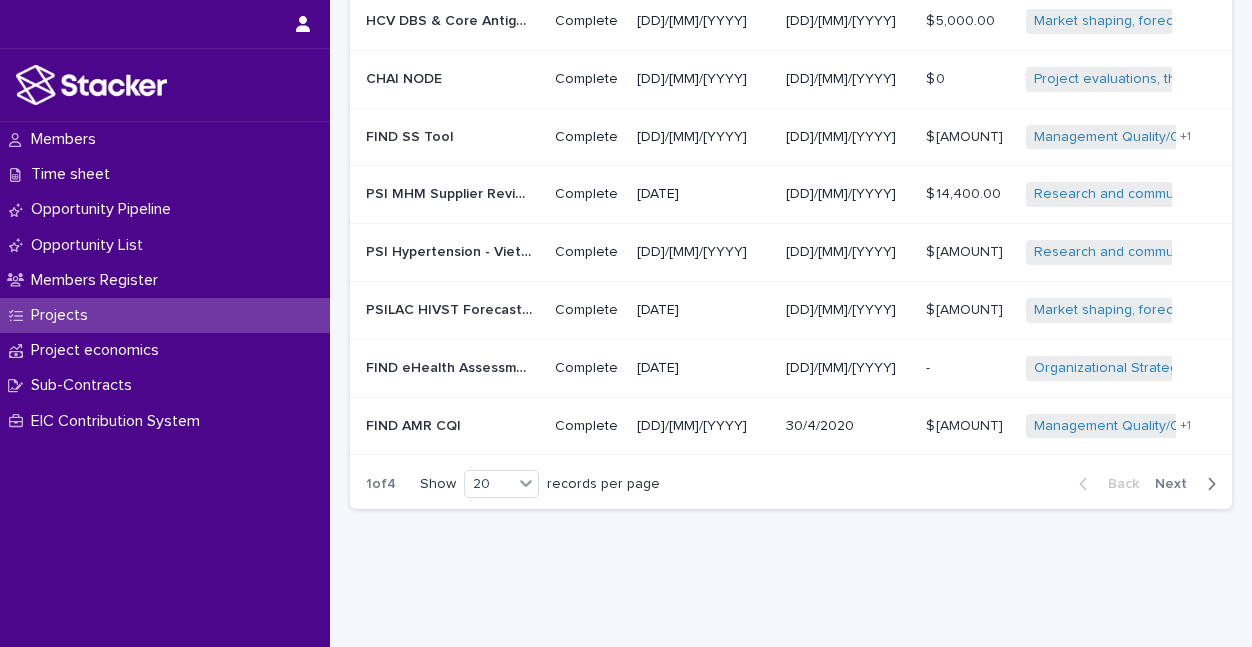 click 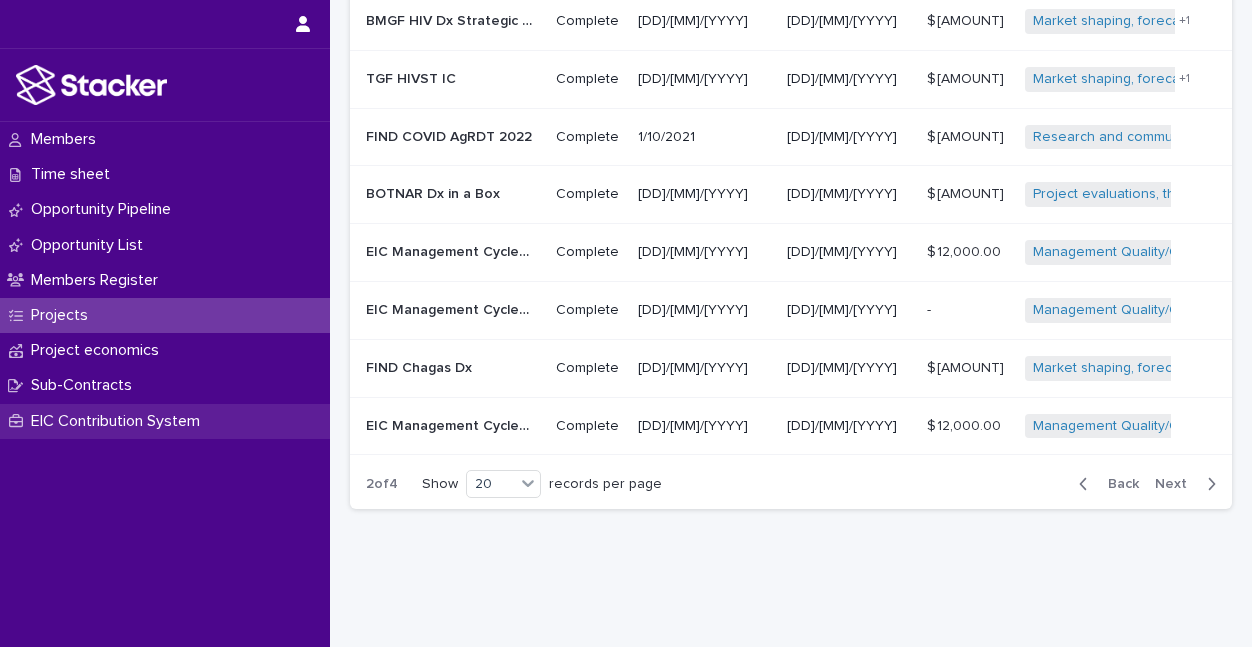 click on "EIC Contribution System" at bounding box center [119, 421] 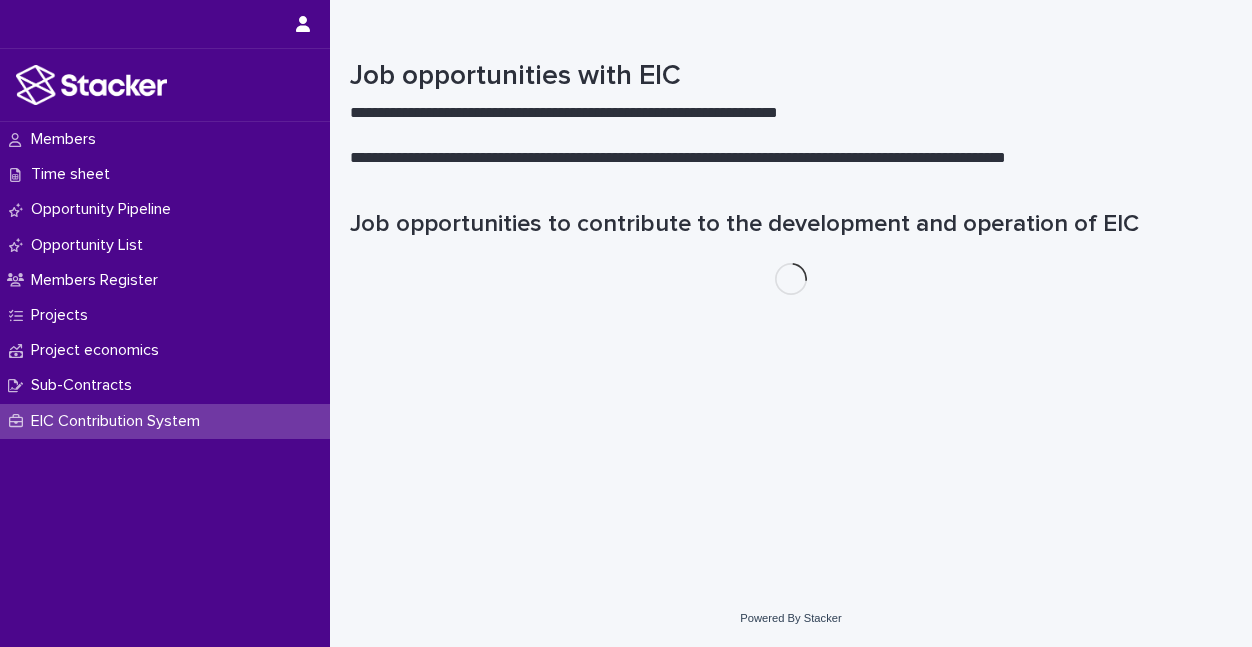 scroll, scrollTop: 0, scrollLeft: 0, axis: both 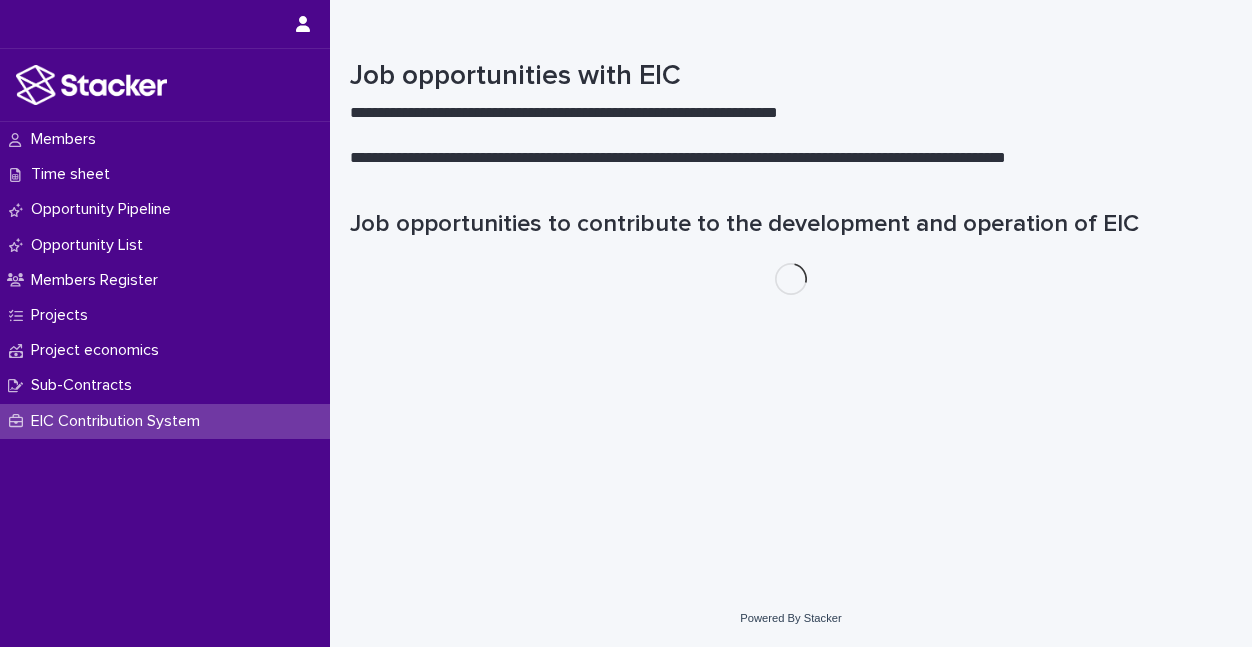 click on "EIC Contribution System" at bounding box center (119, 421) 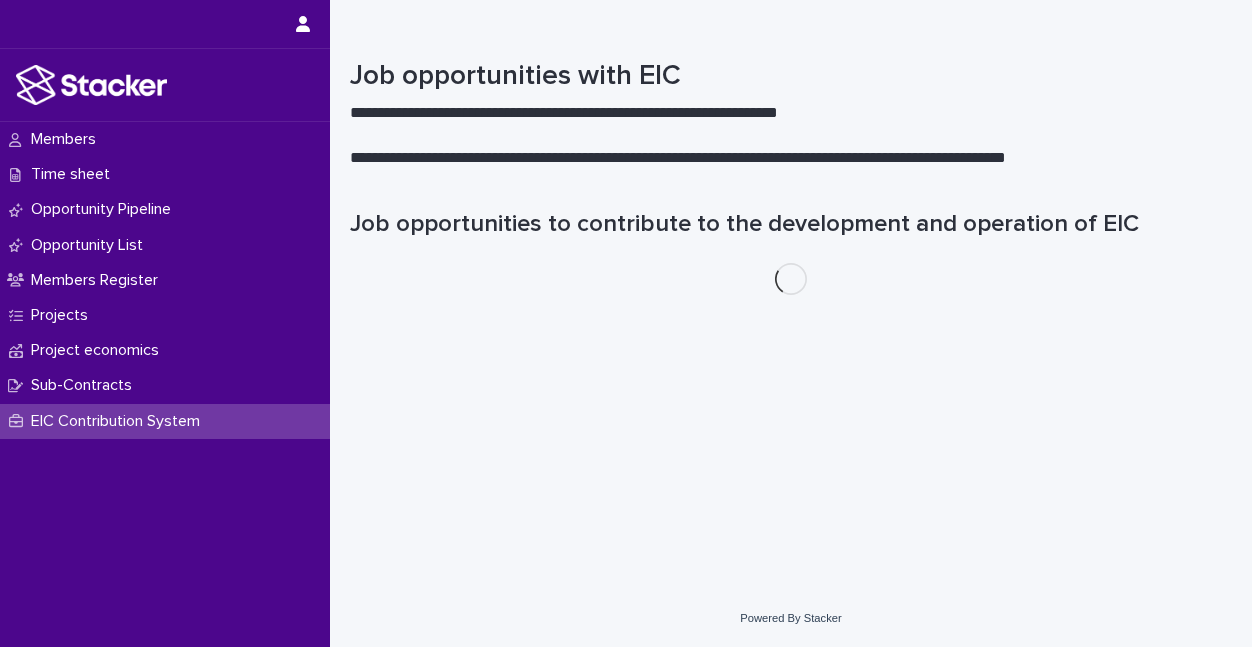 click on "EIC Contribution System" at bounding box center [119, 421] 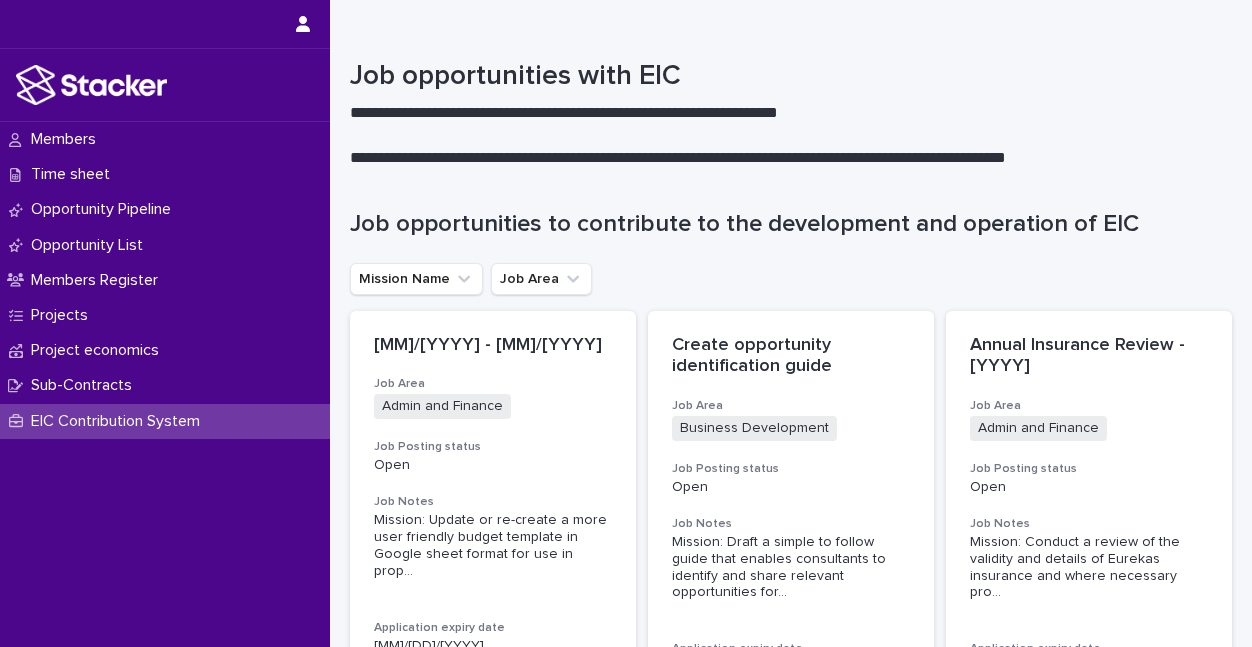 click on "EIC Contribution System" at bounding box center [119, 421] 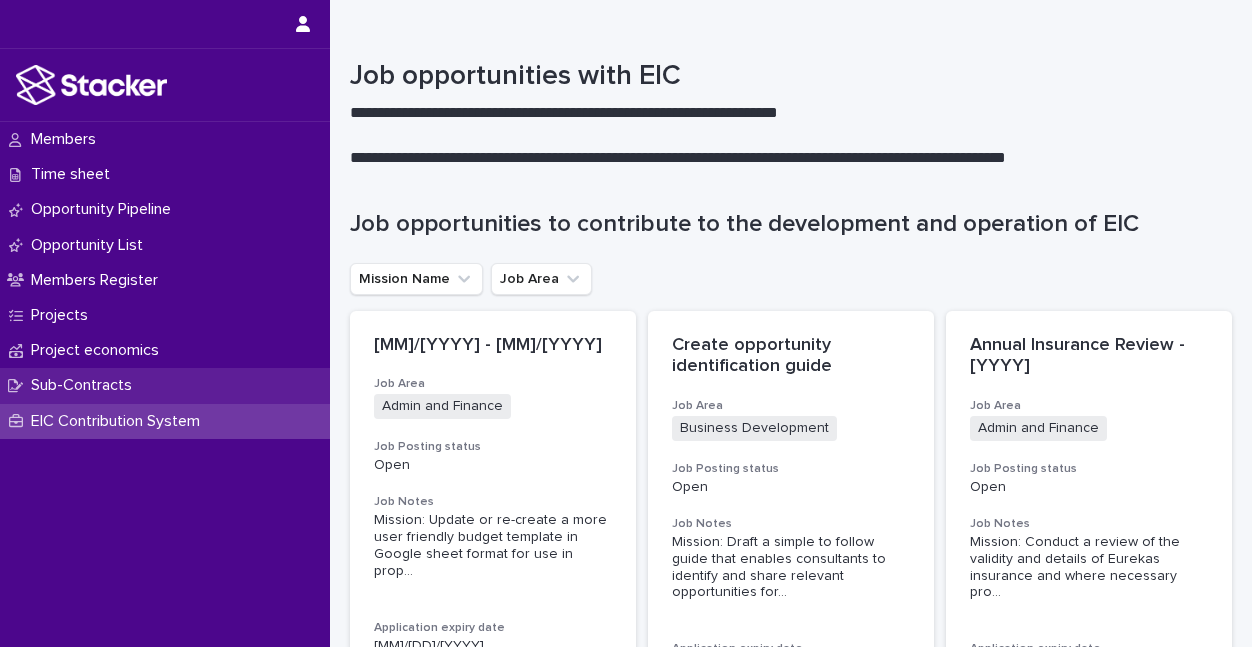 drag, startPoint x: 154, startPoint y: 418, endPoint x: 125, endPoint y: 390, distance: 40.311287 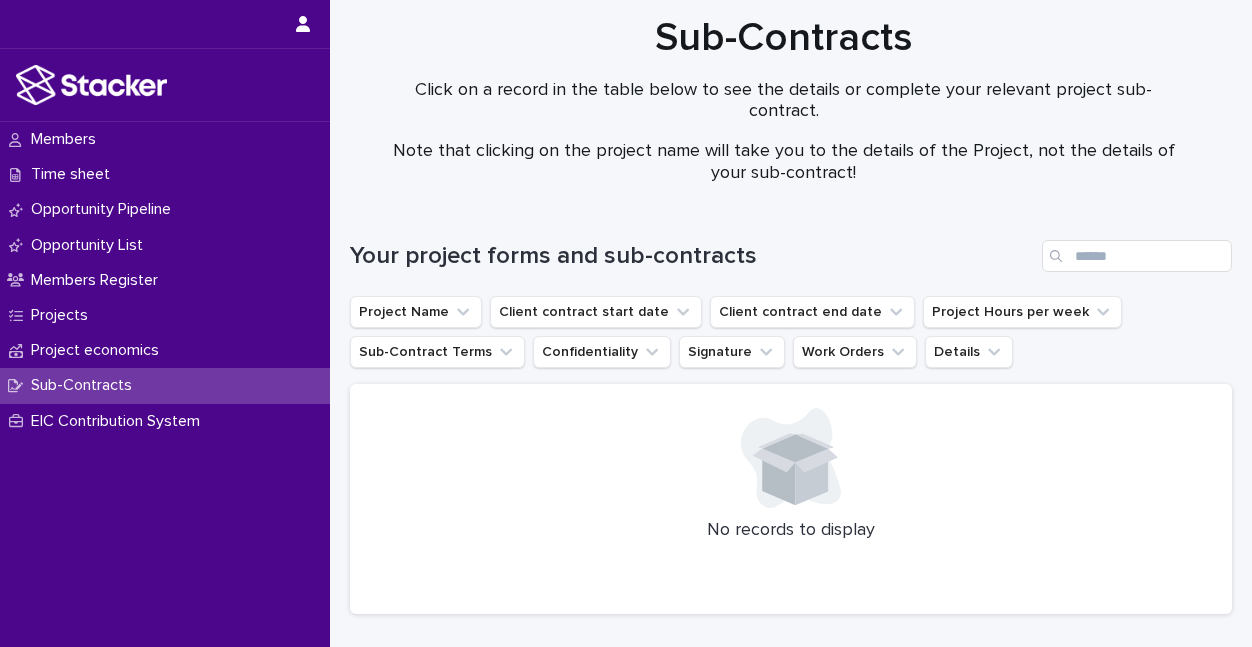 click on "Sub-Contracts" at bounding box center (85, 385) 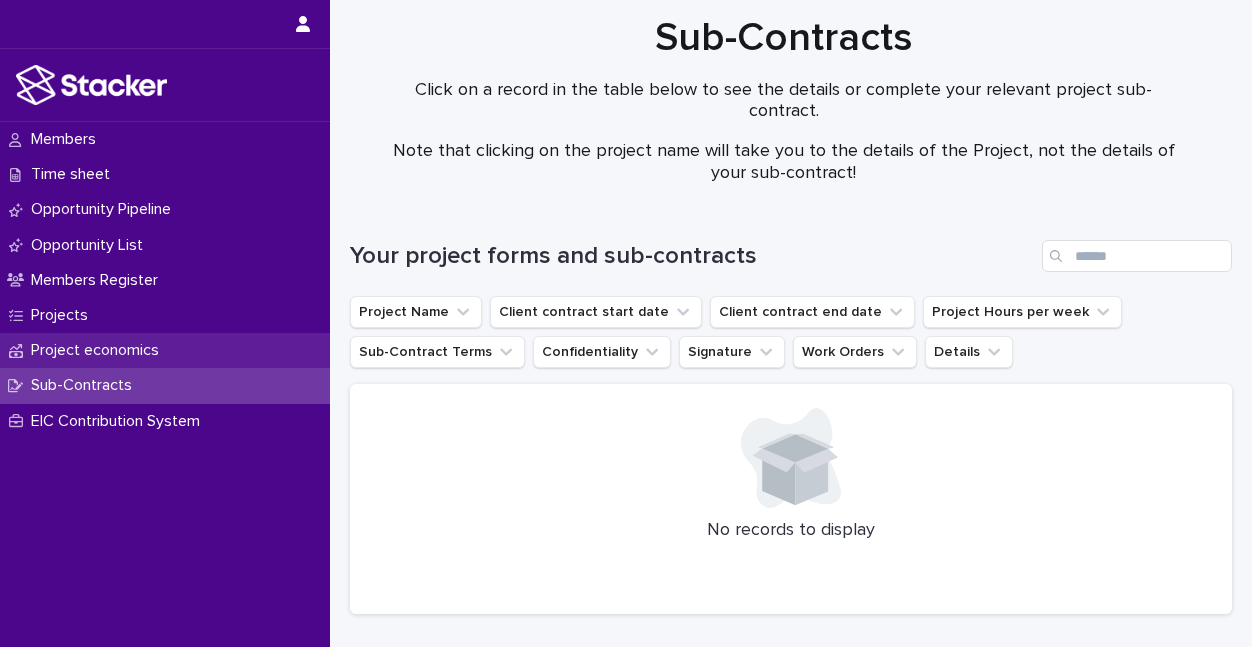 click on "Project economics" at bounding box center (99, 350) 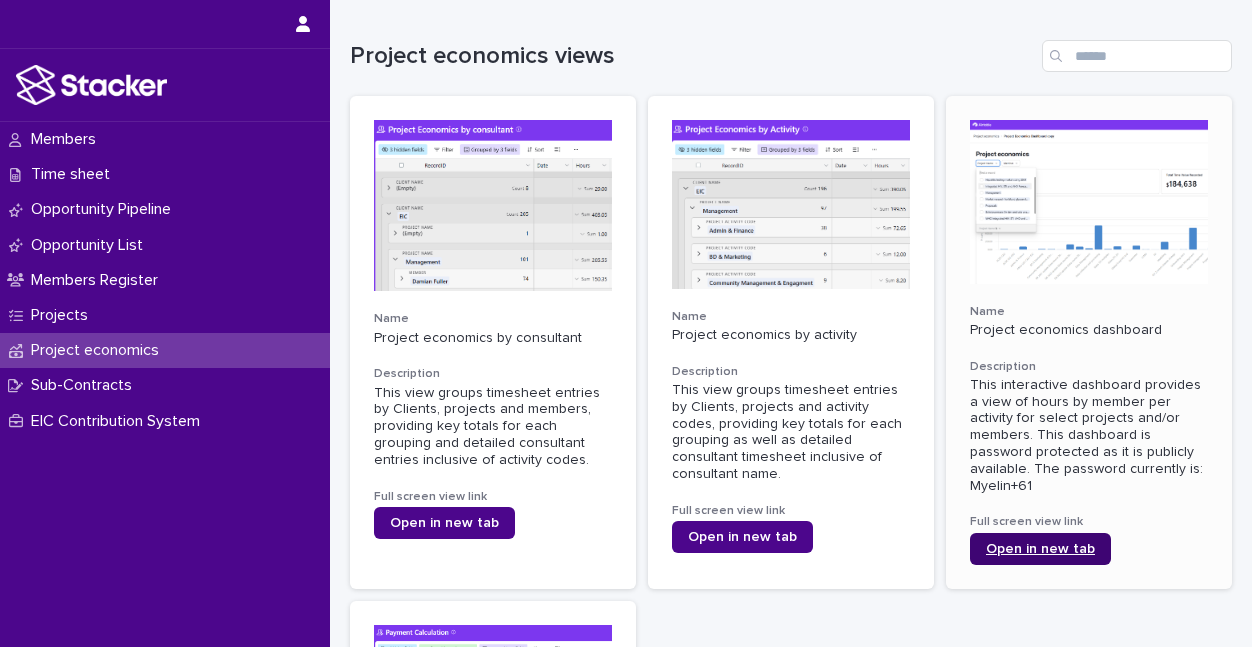 click on "Open in new tab" at bounding box center (1040, 549) 